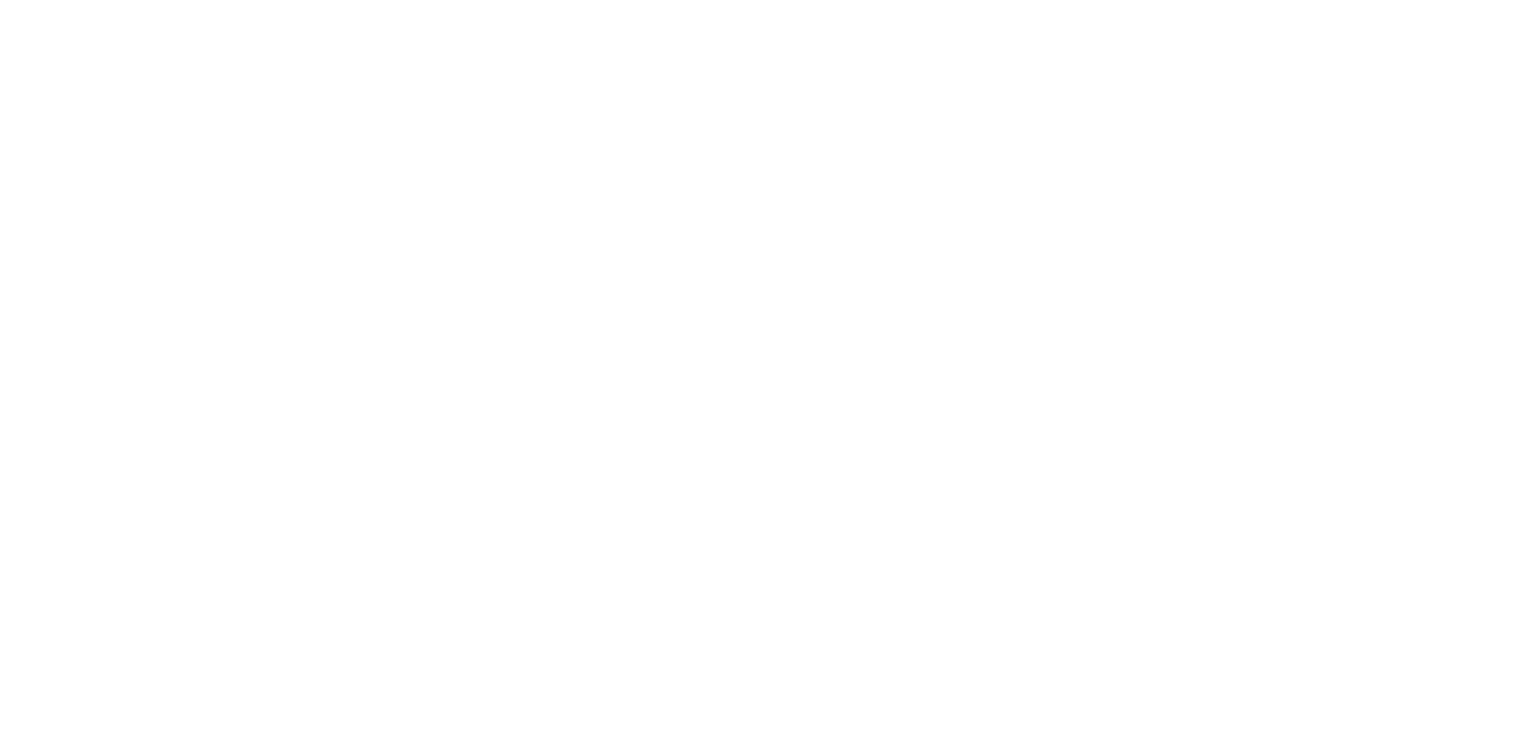 scroll, scrollTop: 0, scrollLeft: 0, axis: both 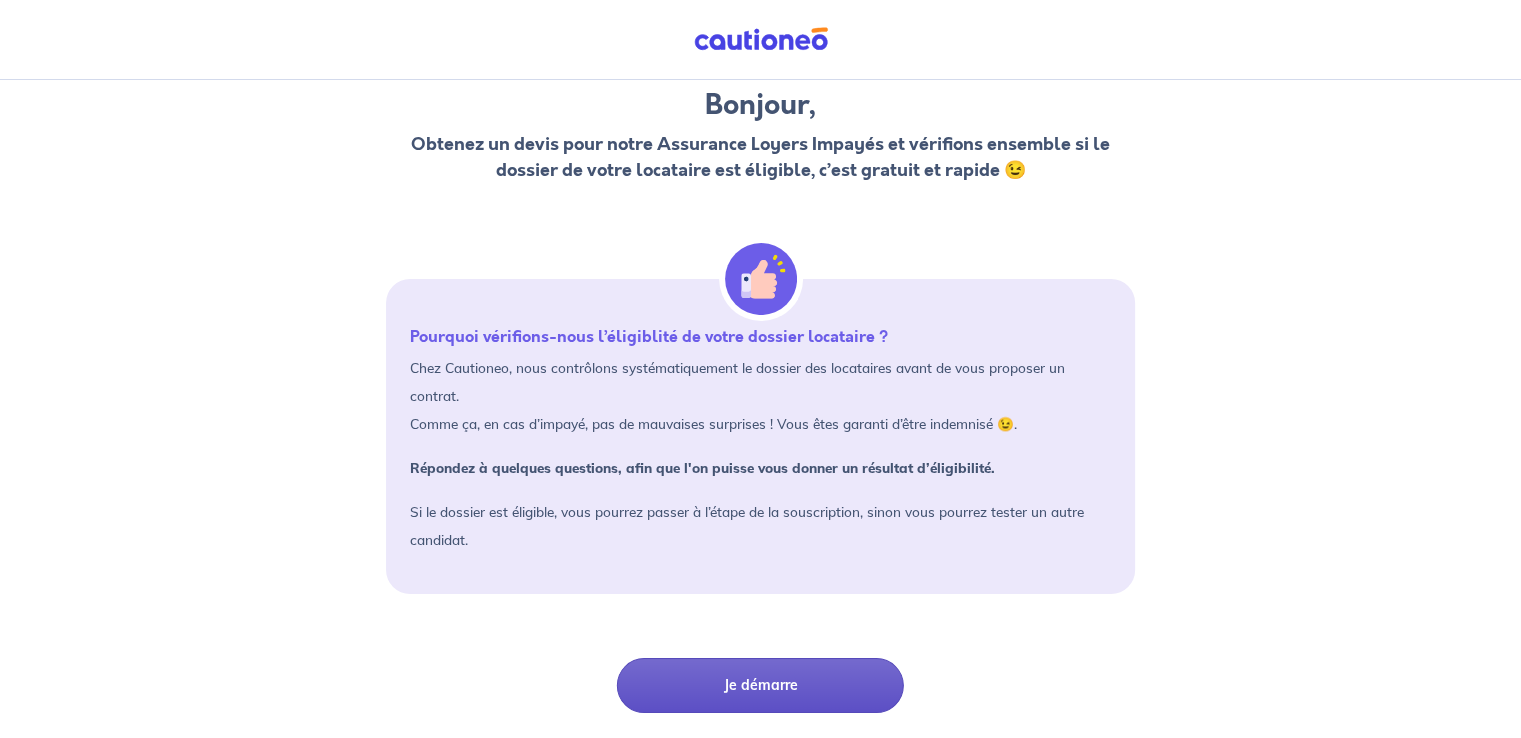 click on "Je démarre" at bounding box center (760, 685) 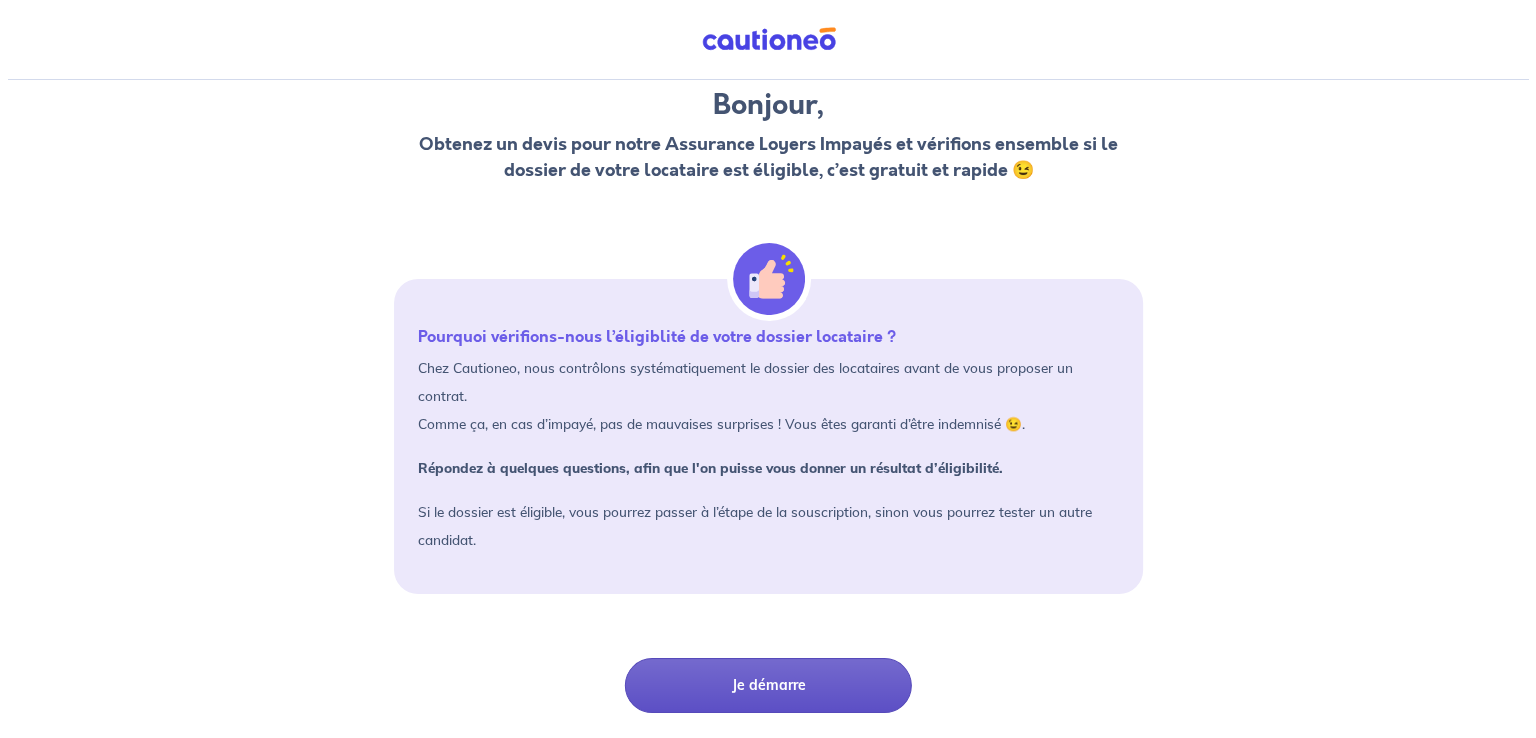 scroll, scrollTop: 0, scrollLeft: 0, axis: both 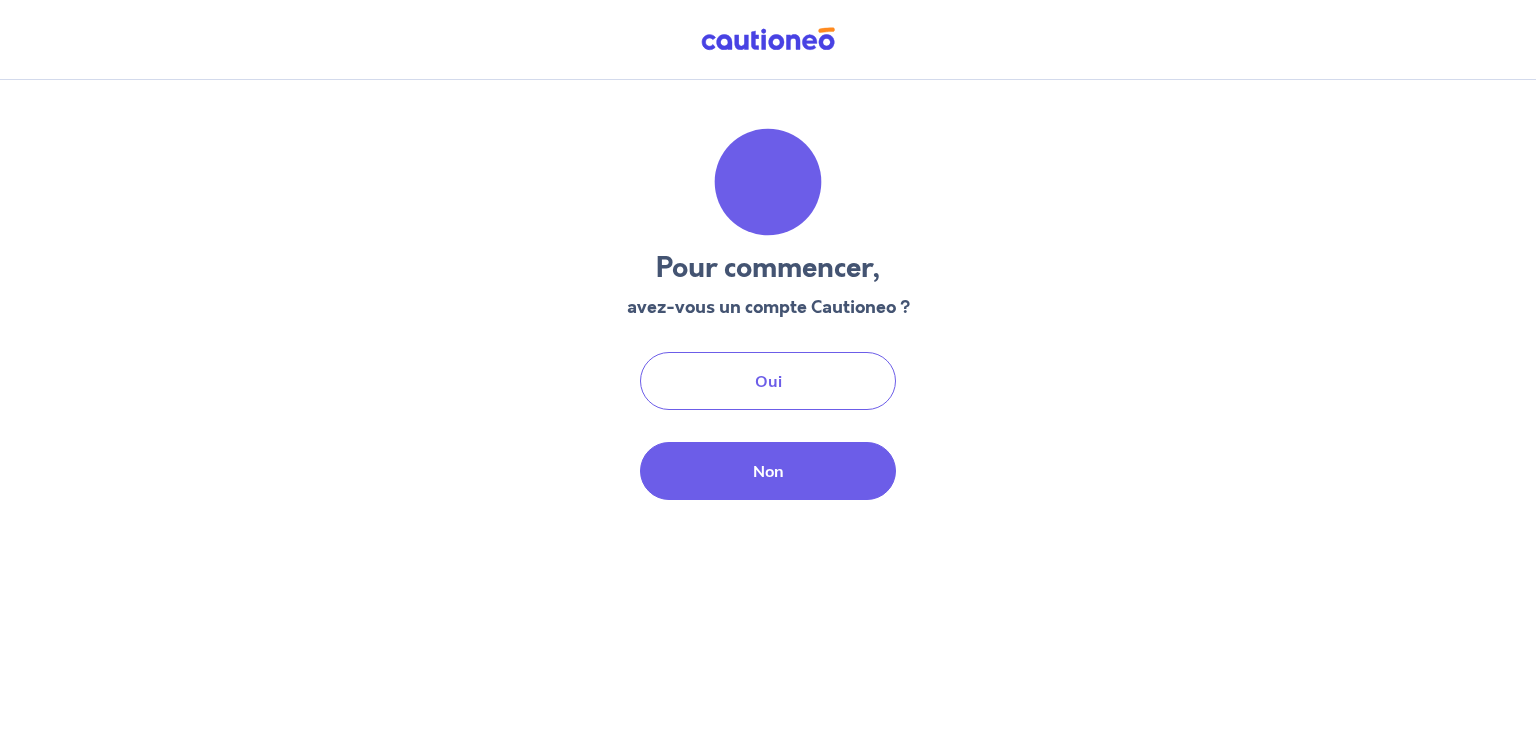 click on "Non" at bounding box center (768, 471) 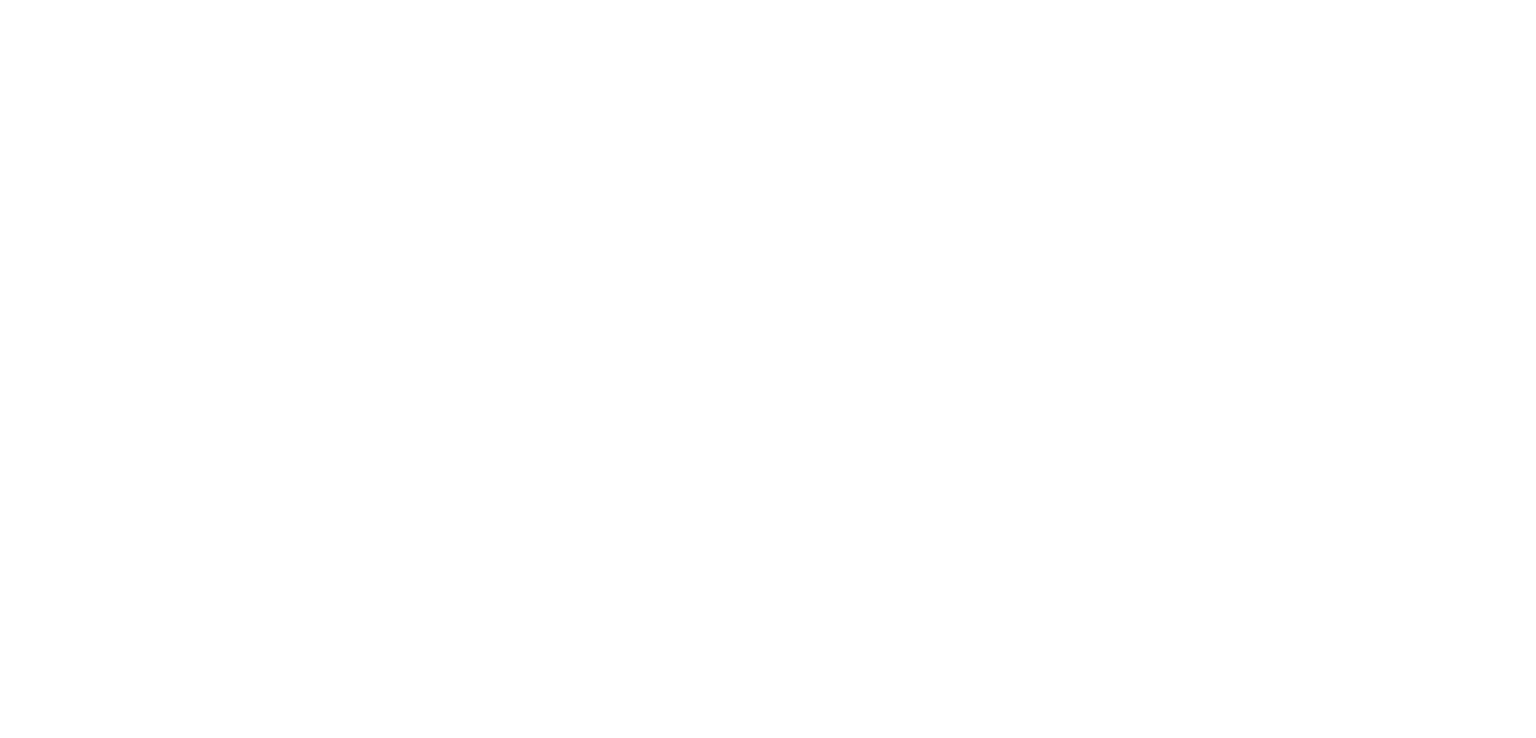 scroll, scrollTop: 0, scrollLeft: 0, axis: both 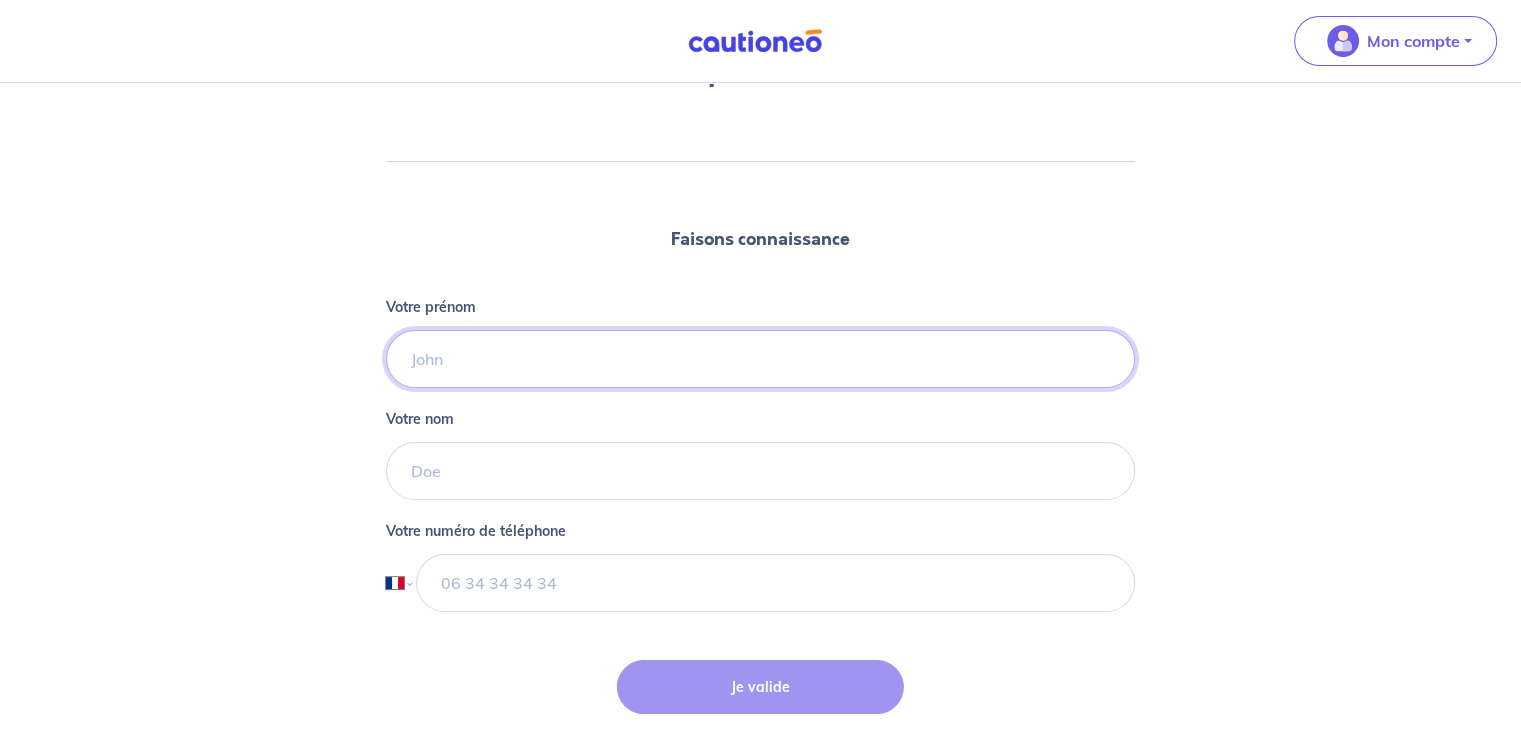 click on "Votre prénom" at bounding box center (760, 359) 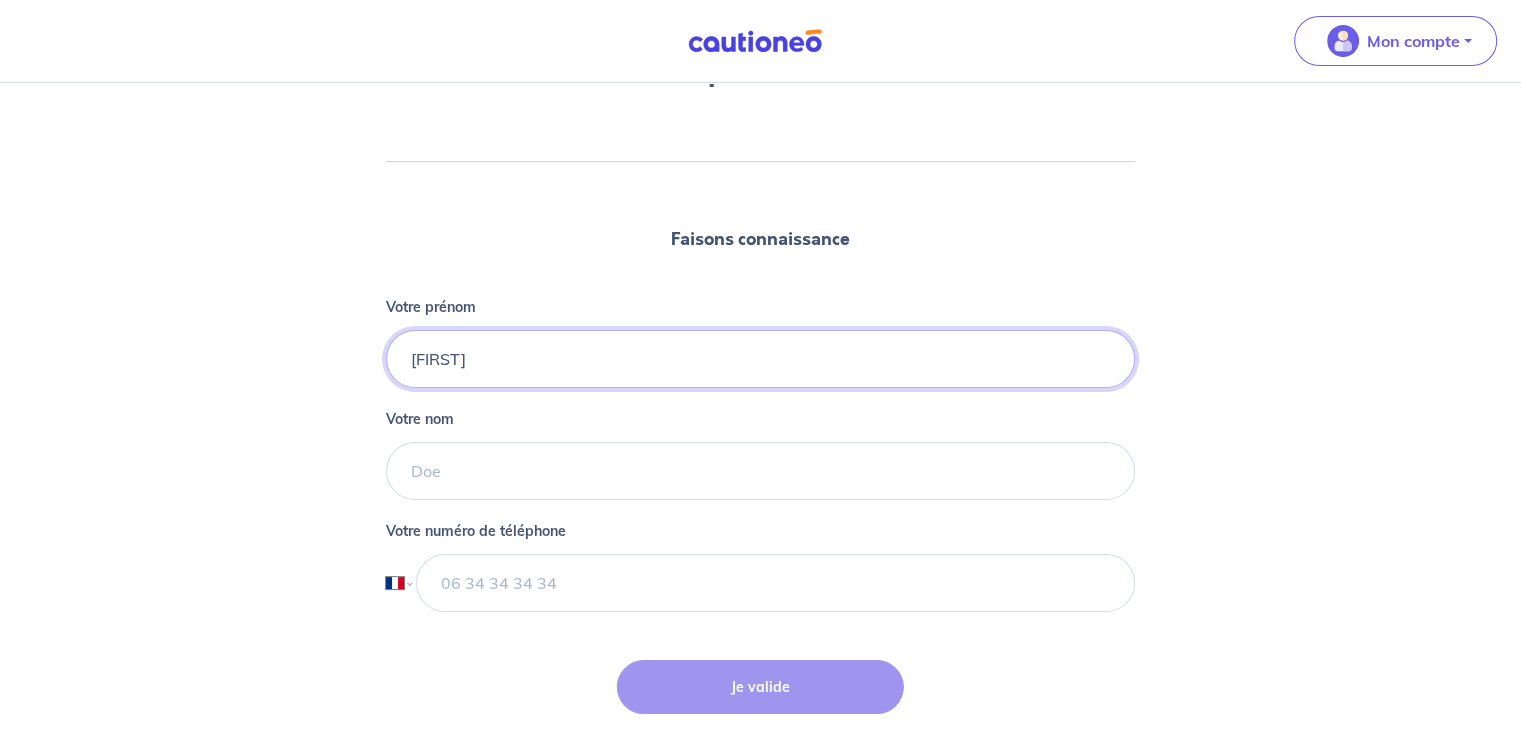type on "[FIRST]" 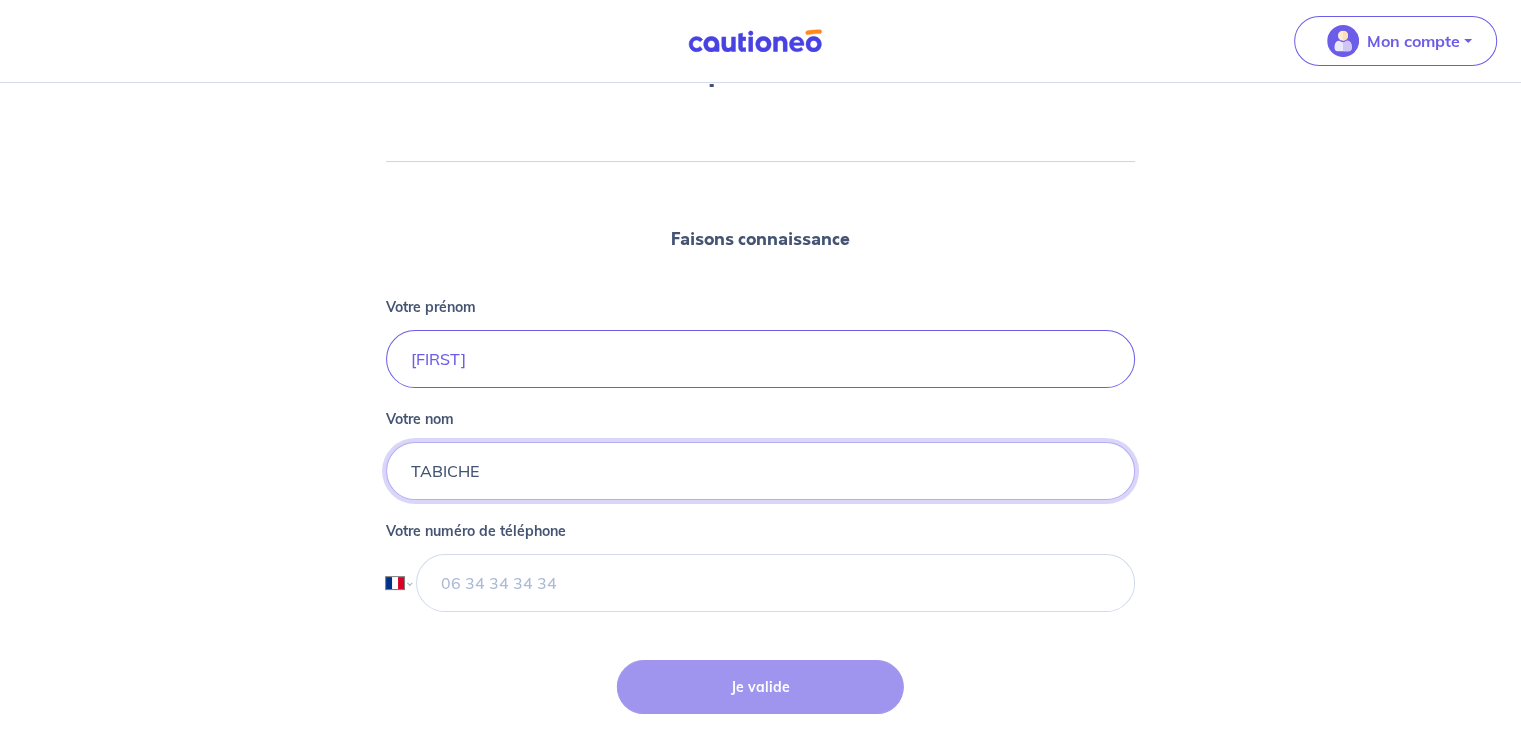 type on "TABICHE" 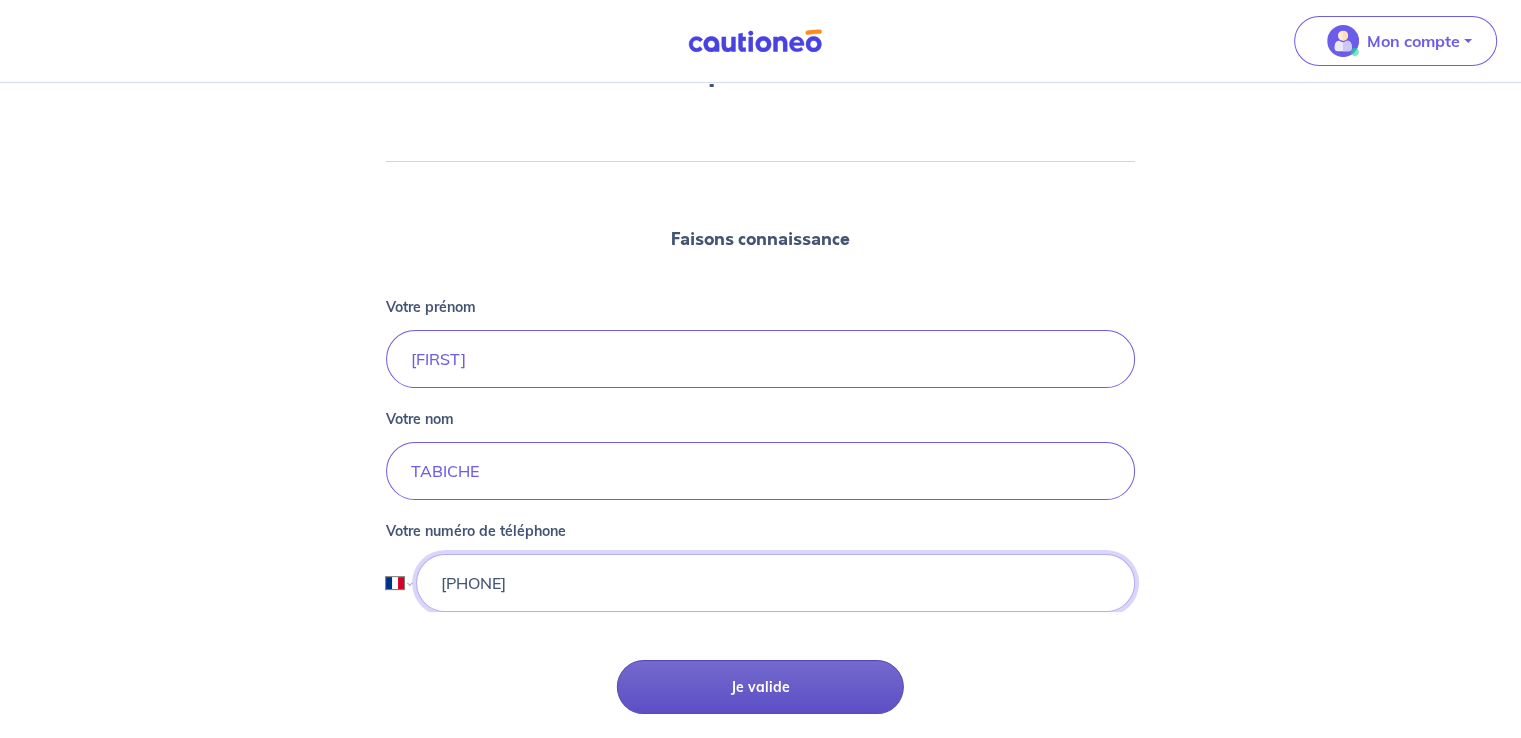 type on "[PHONE]" 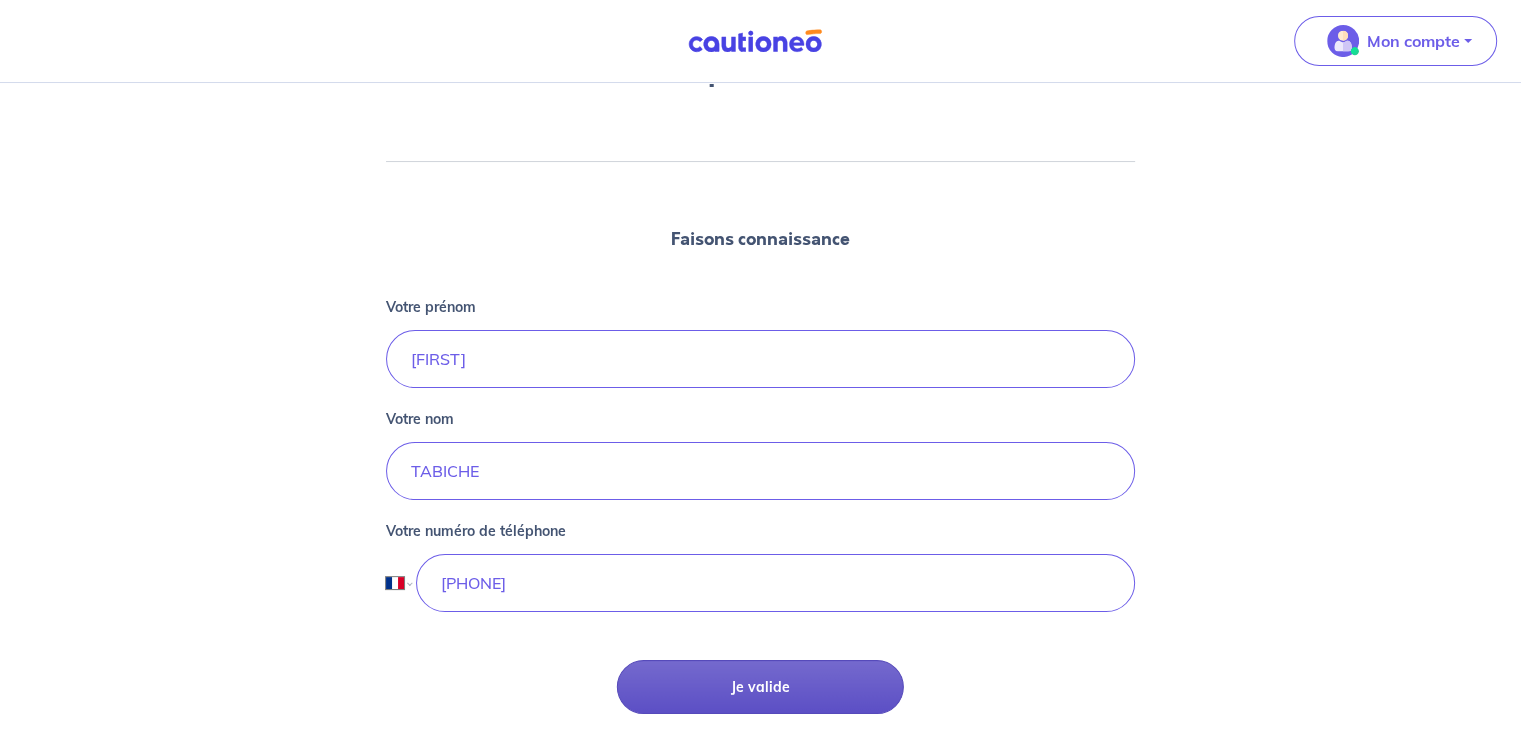 click on "Je valide" at bounding box center [760, 687] 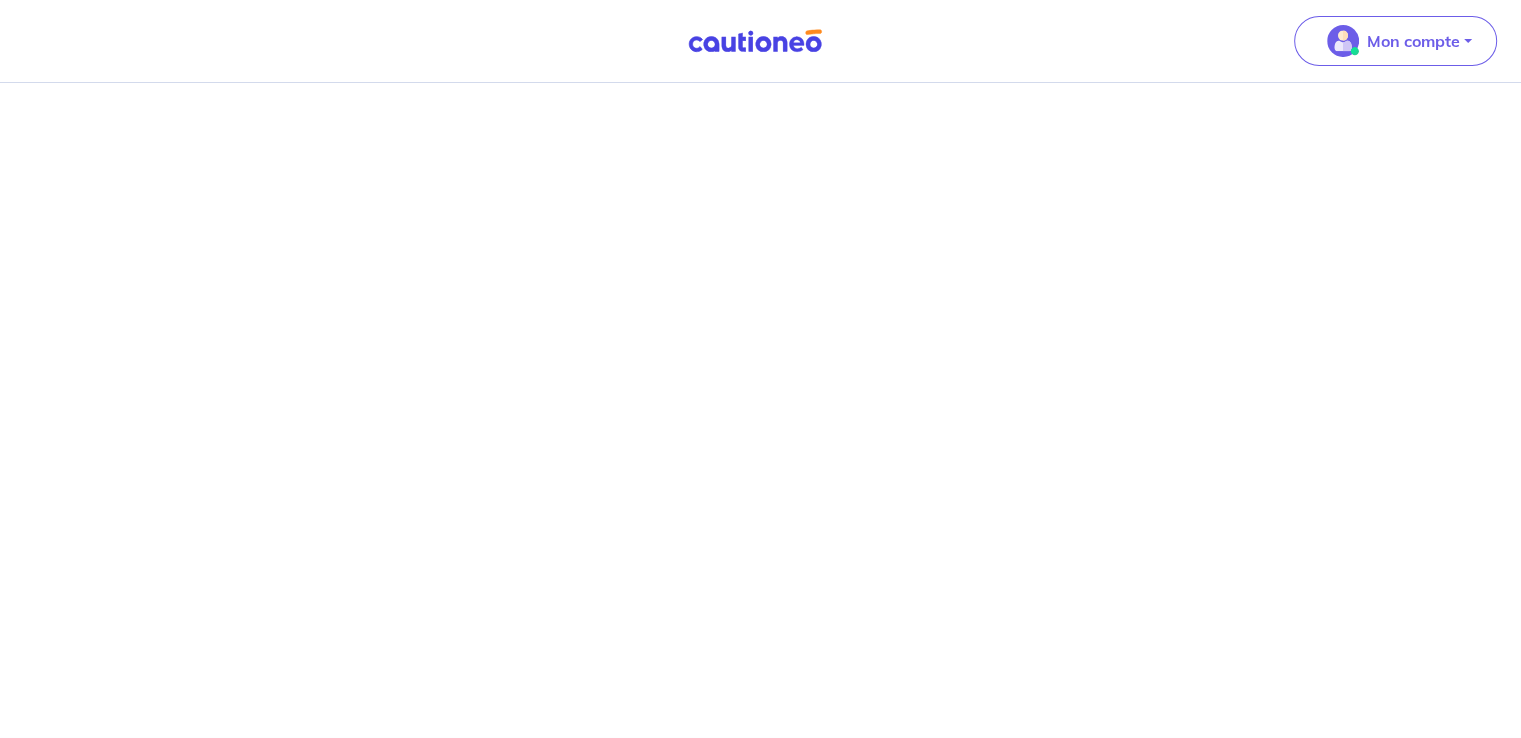 scroll, scrollTop: 0, scrollLeft: 0, axis: both 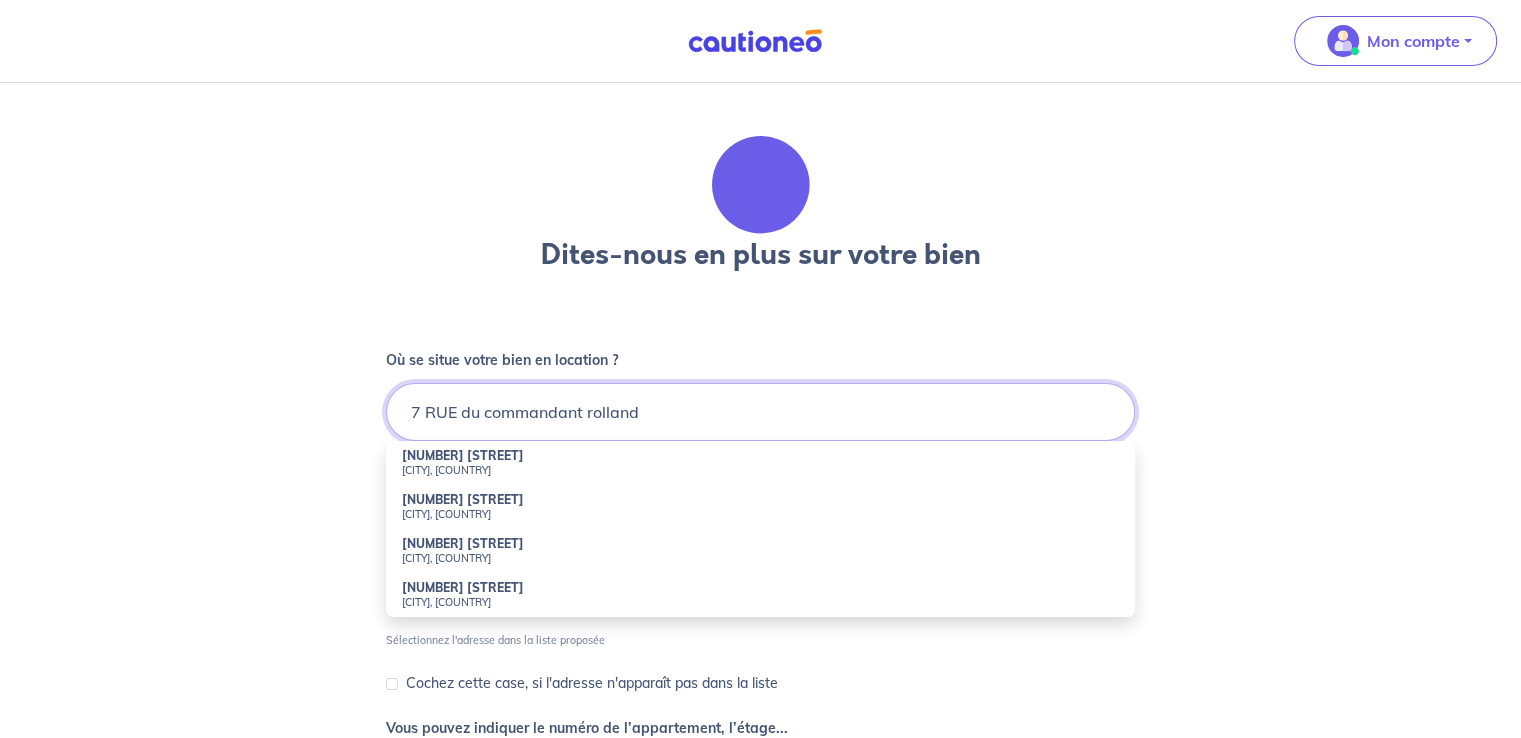 type on "7 RUE du commandant rolland" 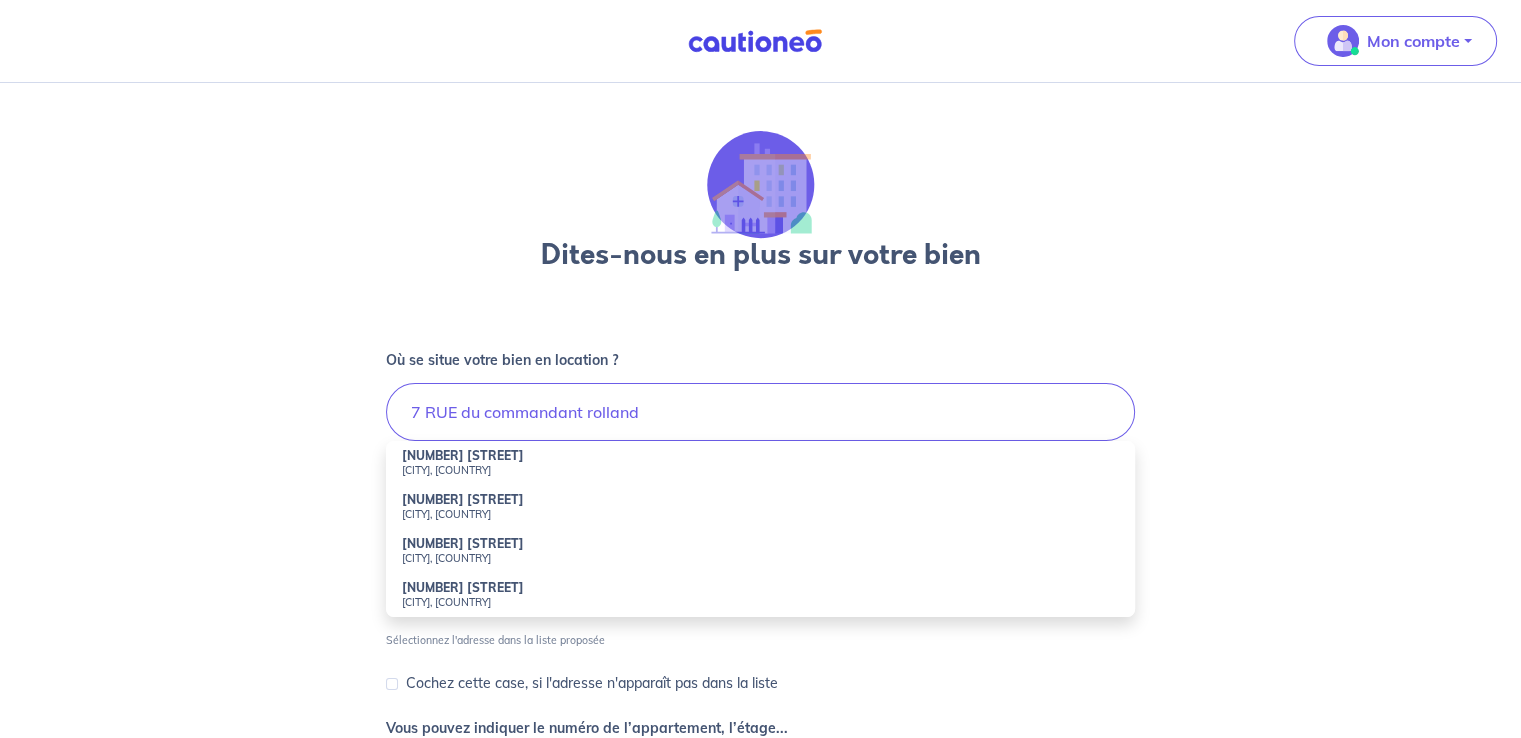click on "[CITY], [COUNTRY]" at bounding box center [760, 470] 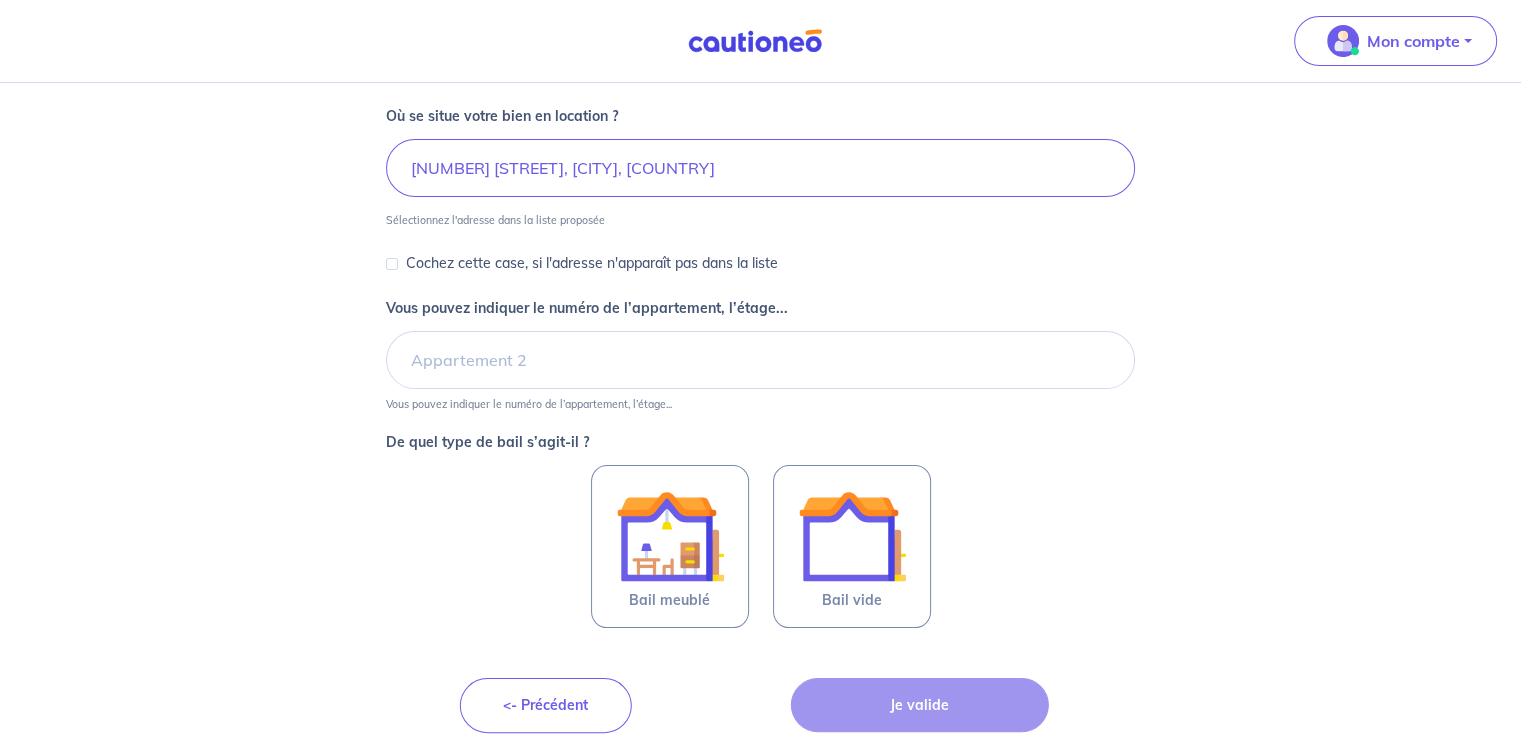 scroll, scrollTop: 262, scrollLeft: 0, axis: vertical 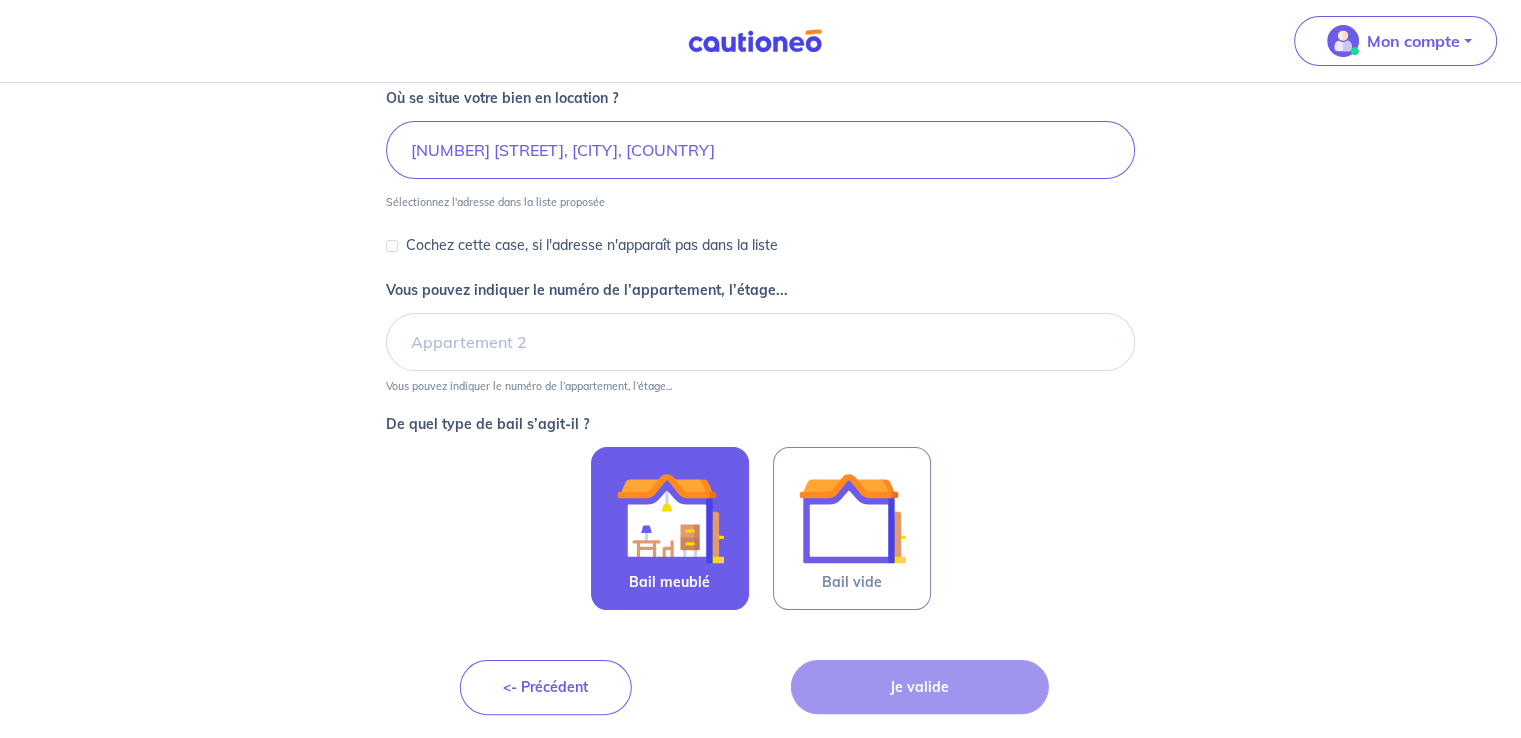 click at bounding box center (670, 518) 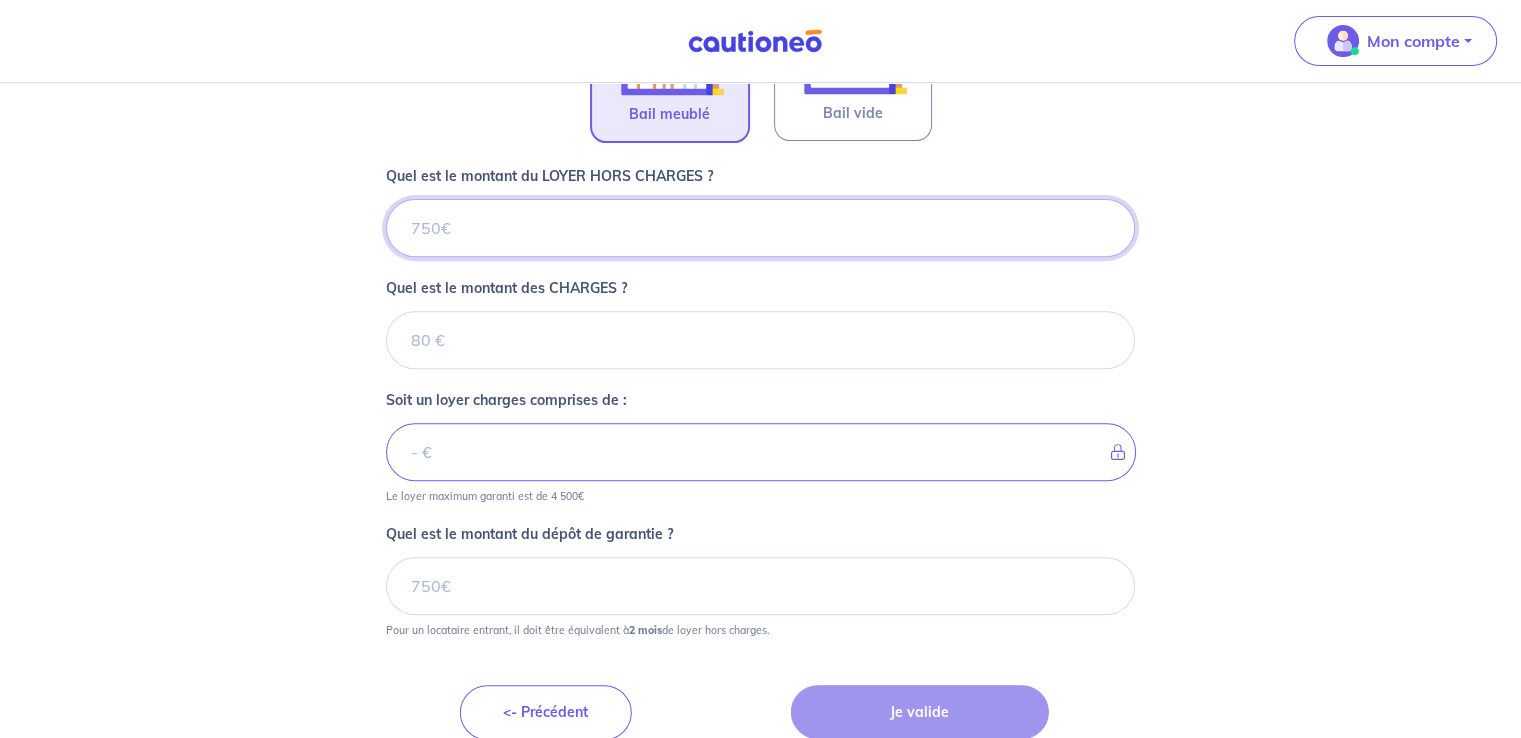 scroll, scrollTop: 754, scrollLeft: 0, axis: vertical 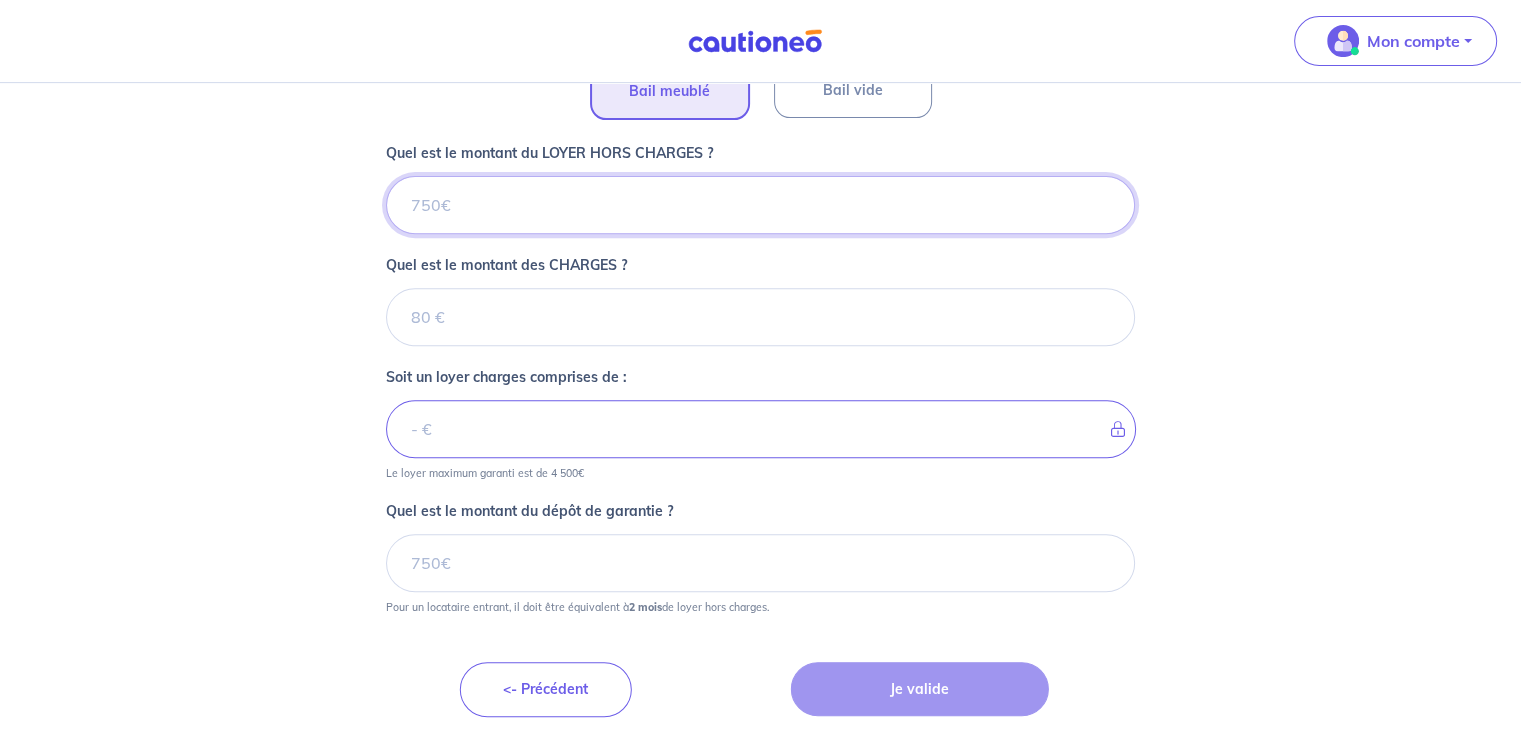 drag, startPoint x: 543, startPoint y: 217, endPoint x: 380, endPoint y: 216, distance: 163.00307 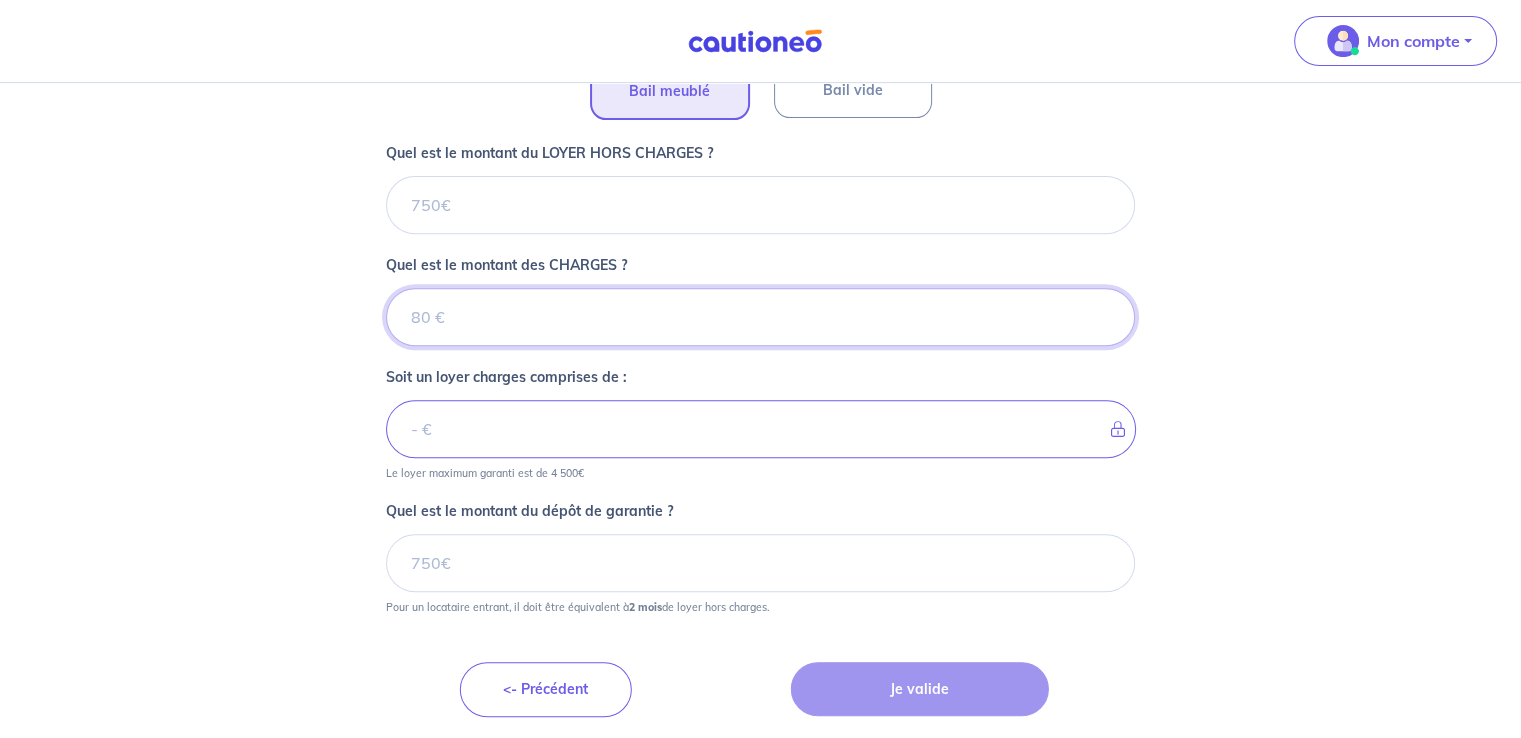 click on "Quel est le montant des CHARGES ?" at bounding box center (760, 317) 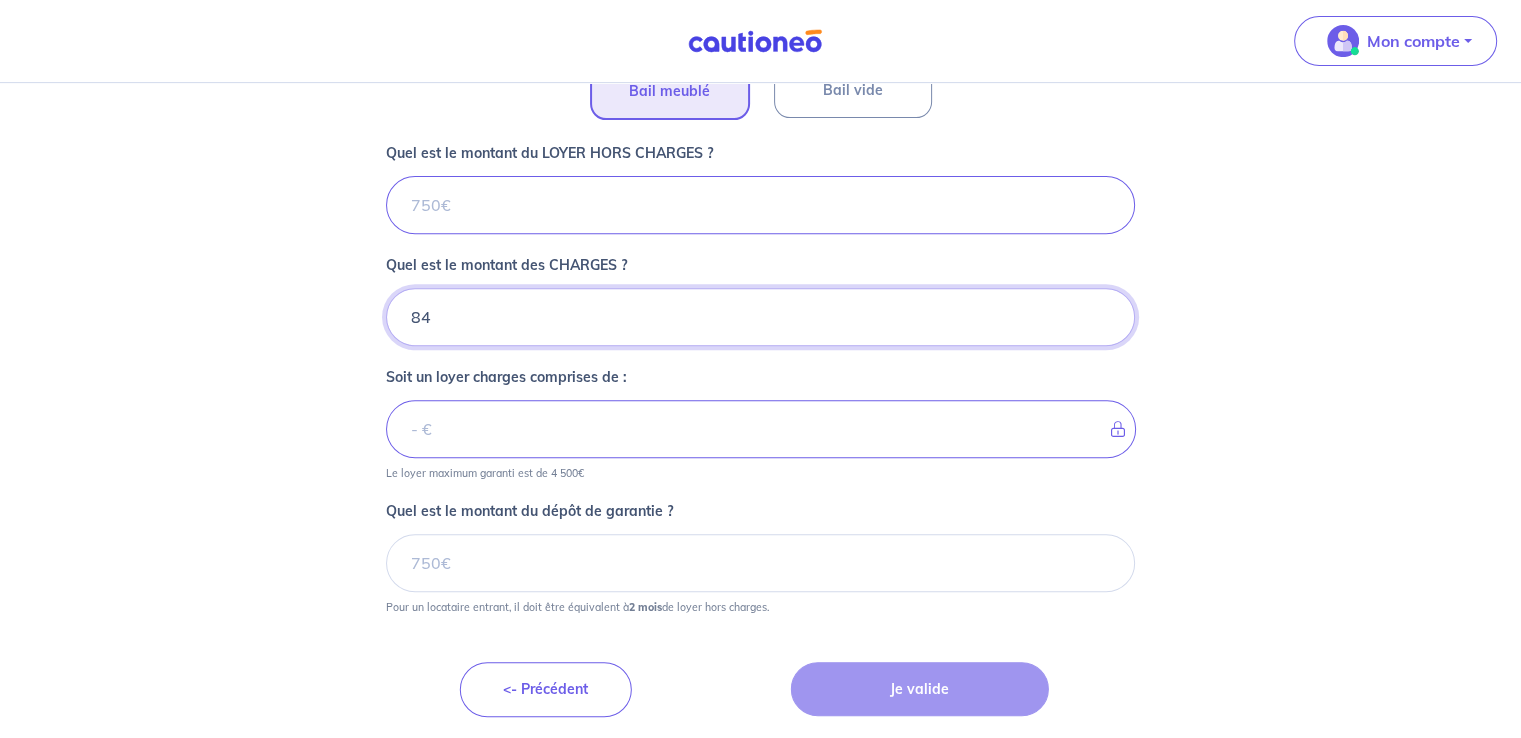 type on "84" 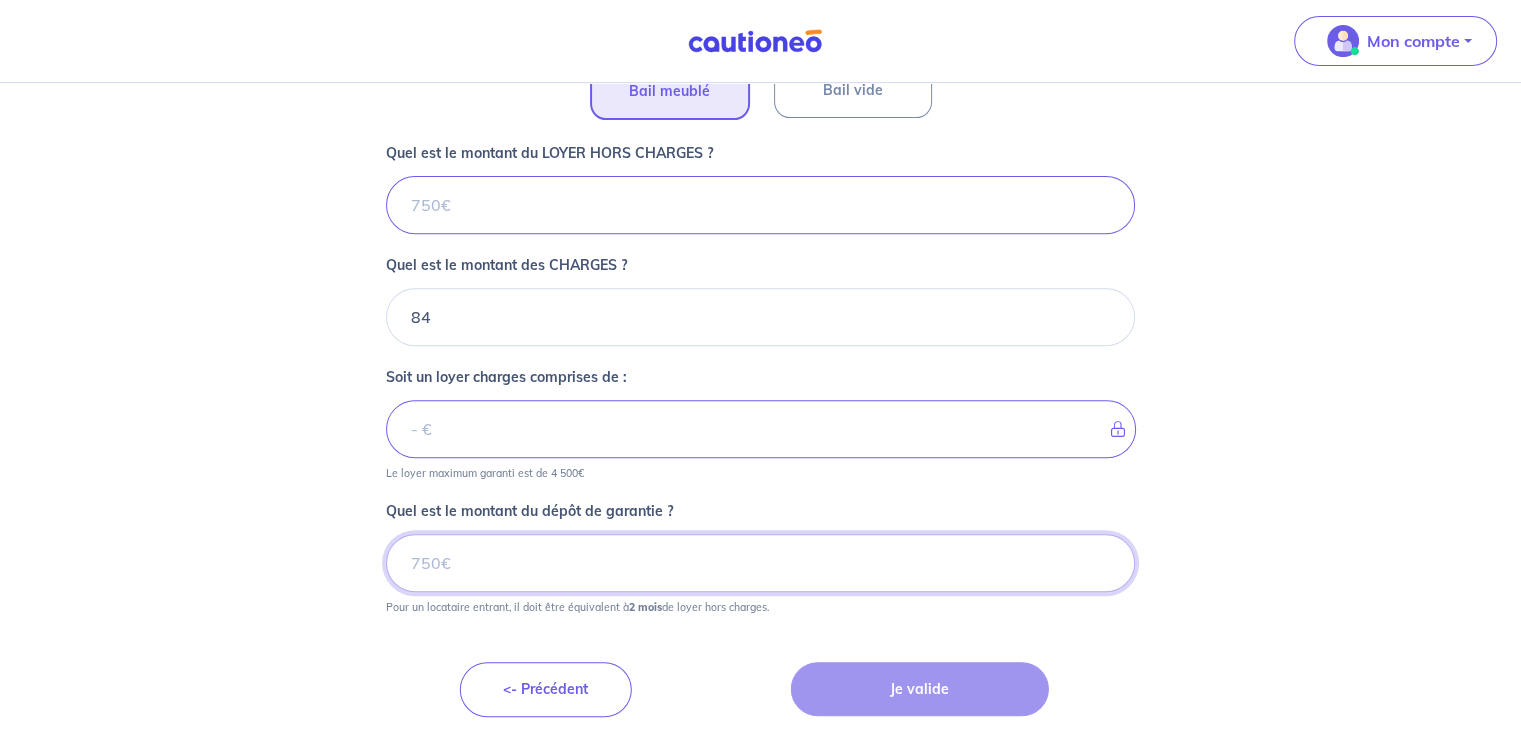 click on "Quel est le montant du dépôt de garantie ?" at bounding box center (760, 563) 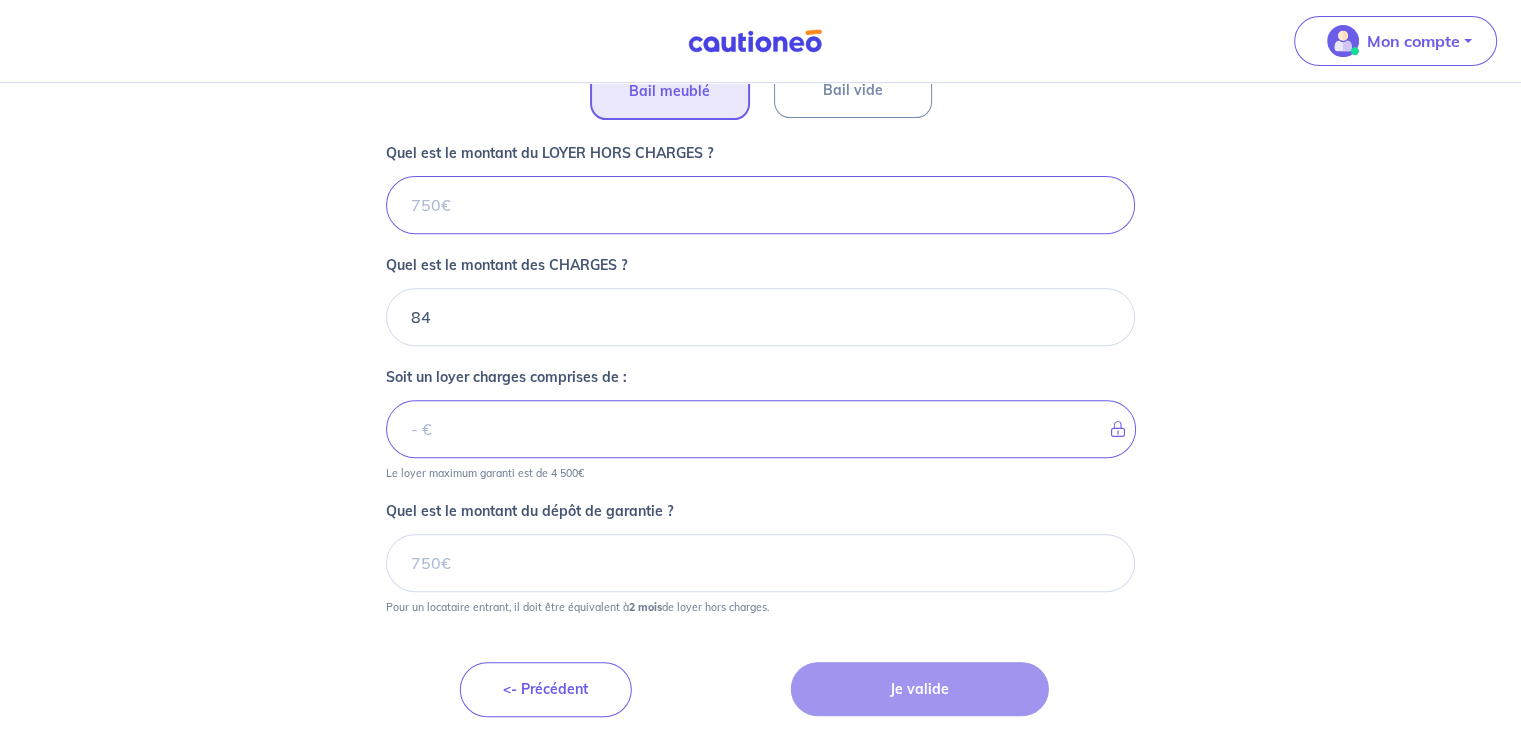 click on "Dites-nous en plus sur votre bien Où se situe votre bien en location ? [NUMBER] [STREET], [CITY], [COUNTRY] Sélectionnez l'adresse dans la liste proposée Cochez cette case, si l'adresse n'apparaît pas dans la liste Vous pouvez indiquer le numéro de l’appartement, l’étage... Vous pouvez indiquer le numéro de l’appartement, l’étage... De quel type de bail s’agit-il ? Bail meublé Bail vide Quel est le montant du LOYER HORS CHARGES ? [AMOUNT] Quel est le montant des CHARGES ? [AMOUNT] Soit un loyer charges comprises de : [AMOUNT] Le loyer maximum garanti est de [AMOUNT]€ Quel est le montant du dépôt de garantie ? Pour un locataire entrant, il doit être équivalent à  [NUMBER] mois  de loyer hors charges. <- Précédent Je valide" at bounding box center (760, 35) 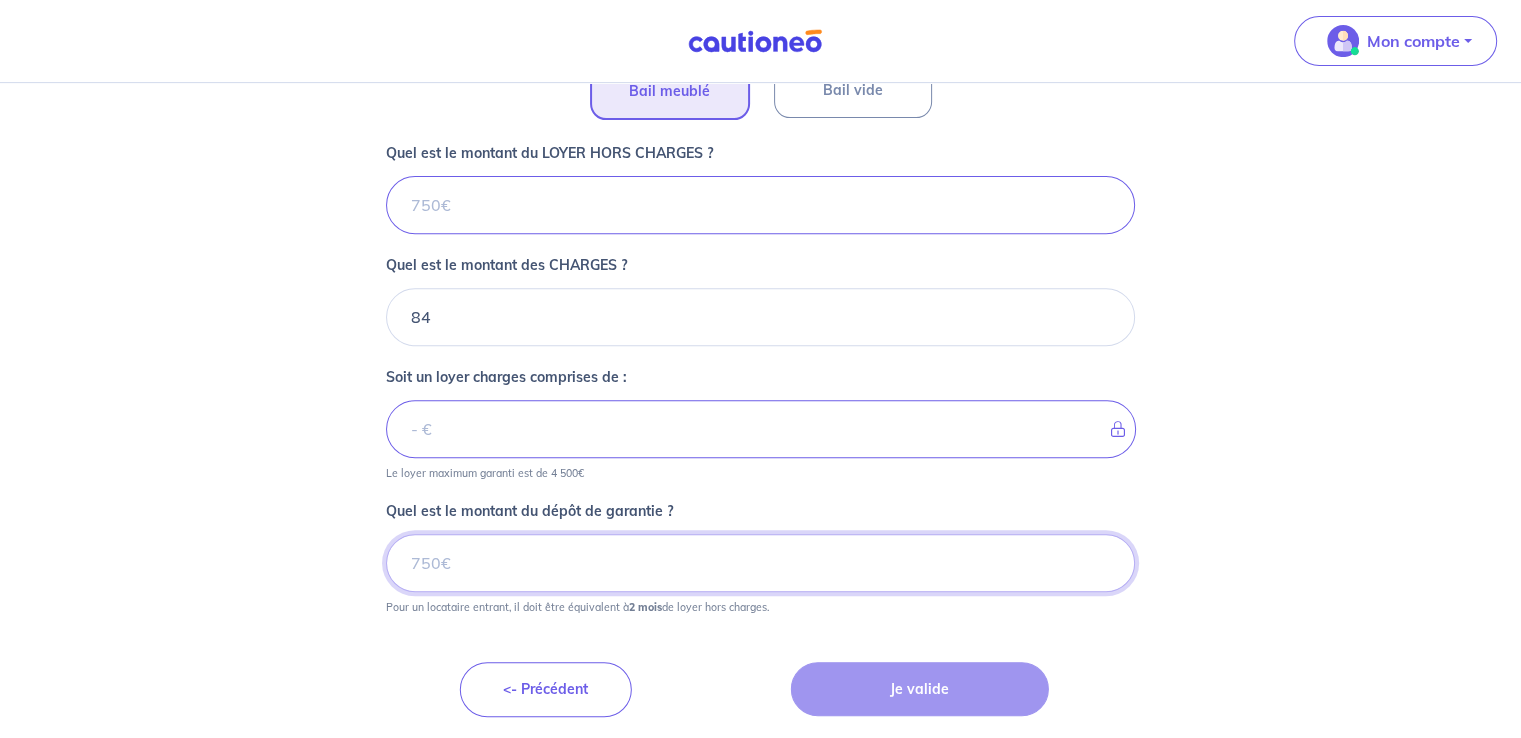 click on "Quel est le montant du dépôt de garantie ?" at bounding box center [760, 563] 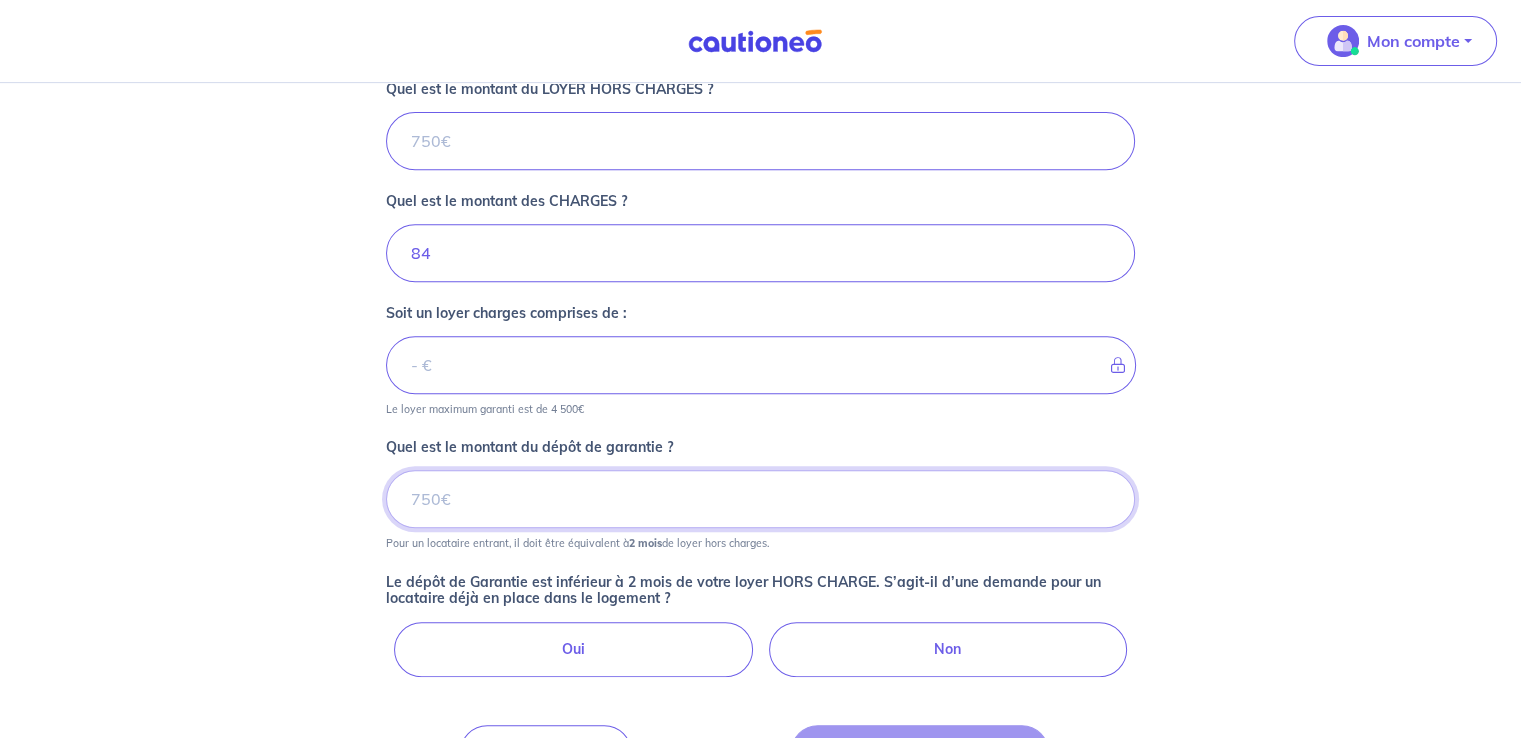 scroll, scrollTop: 819, scrollLeft: 0, axis: vertical 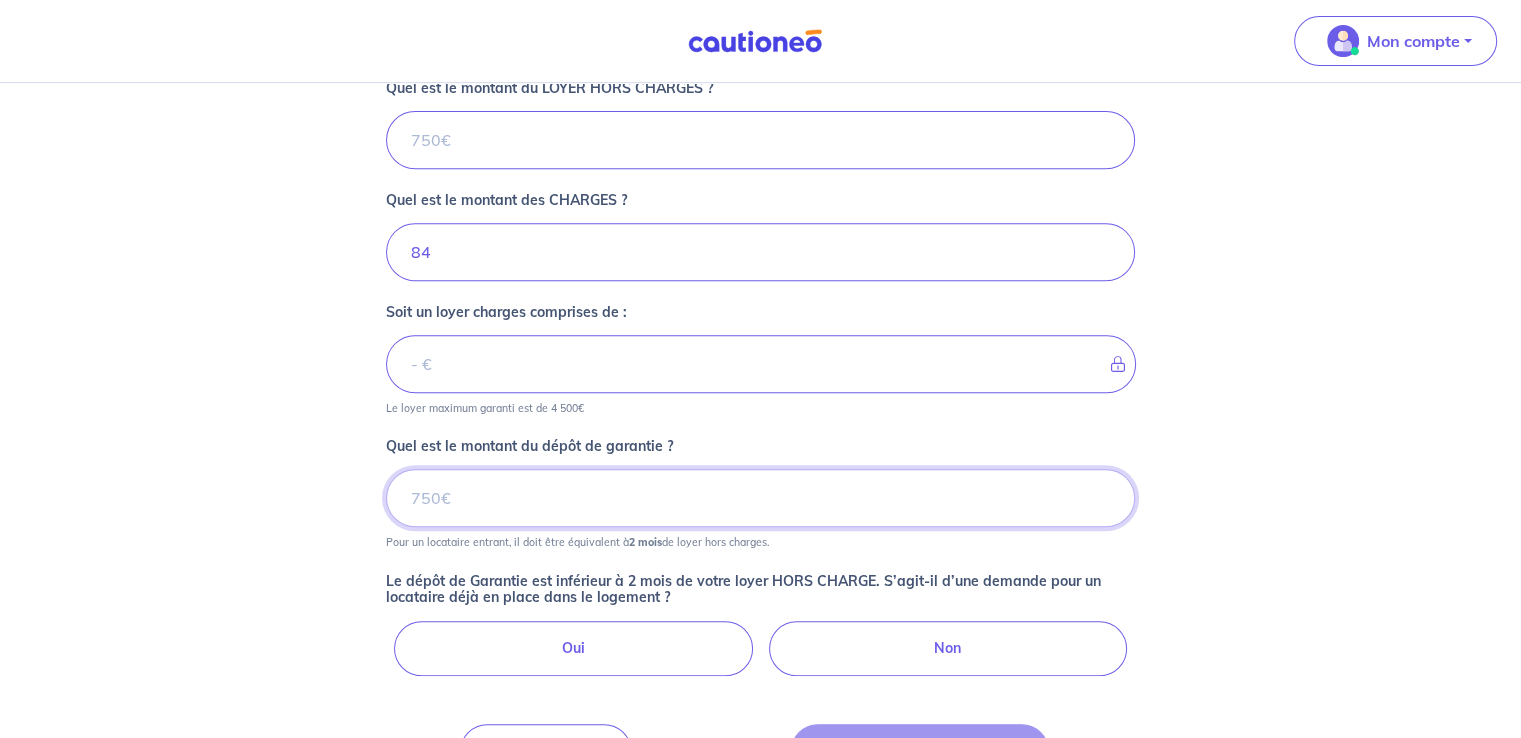 drag, startPoint x: 469, startPoint y: 506, endPoint x: 392, endPoint y: 493, distance: 78.08969 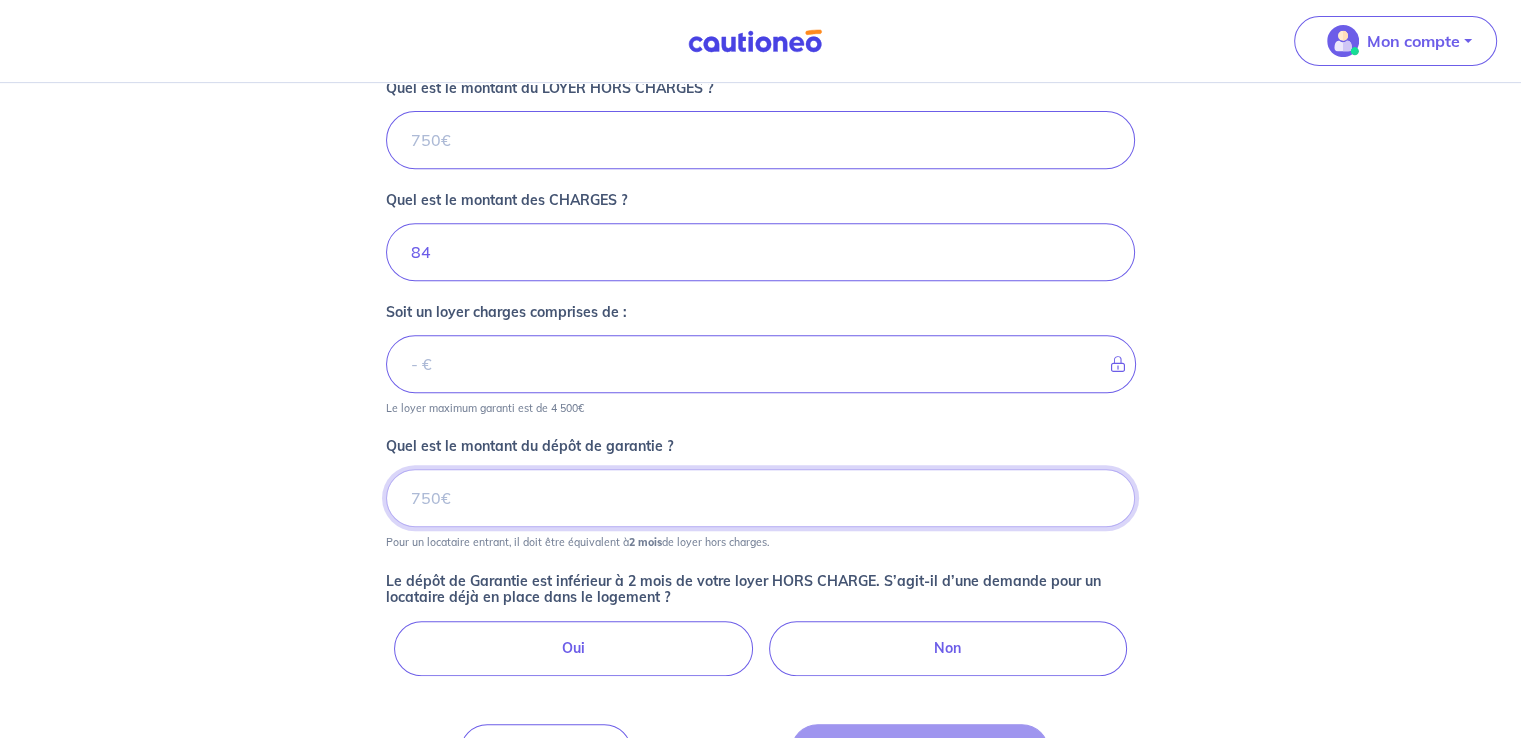 scroll, scrollTop: 754, scrollLeft: 0, axis: vertical 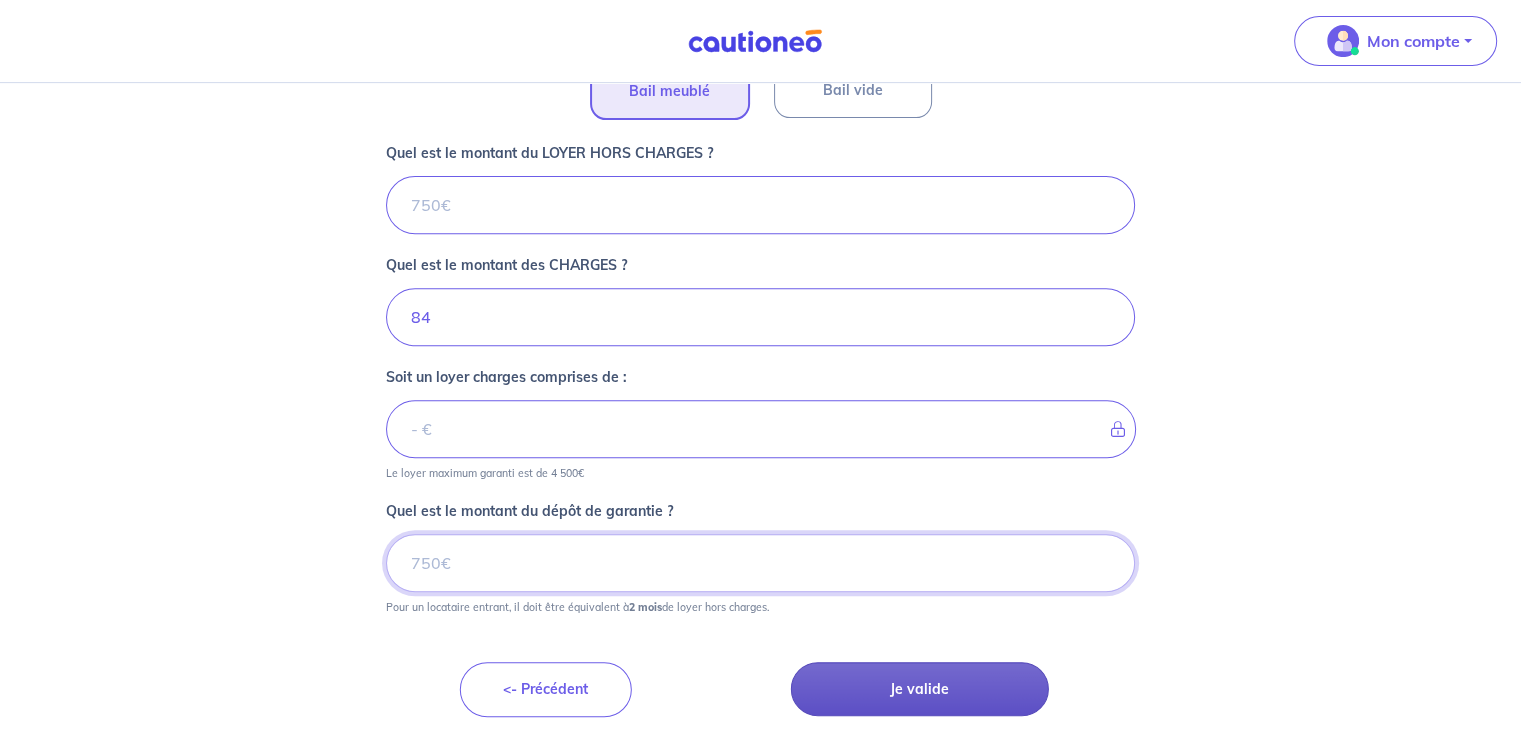 type on "[YEAR]" 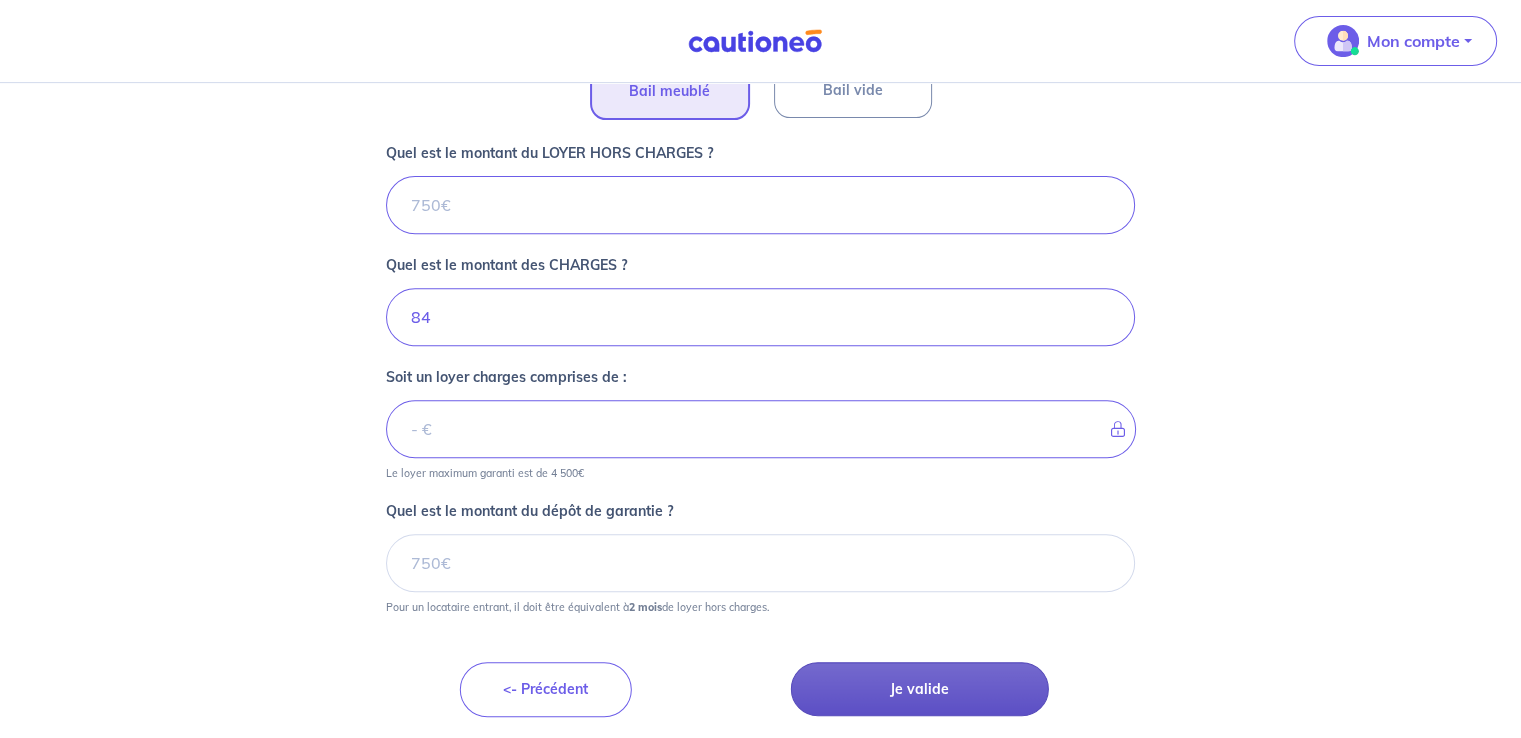 click on "Je valide" at bounding box center (920, 689) 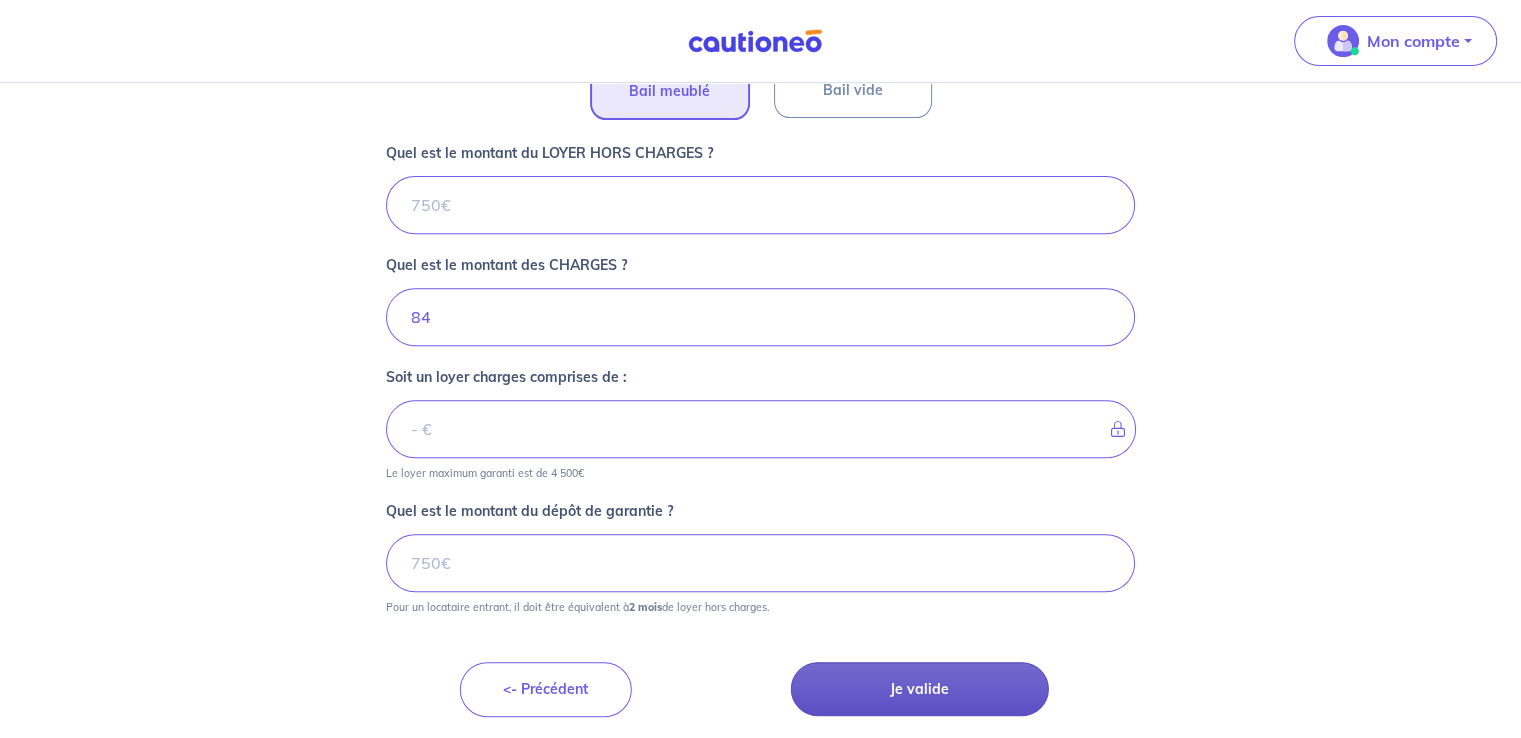 scroll, scrollTop: 0, scrollLeft: 0, axis: both 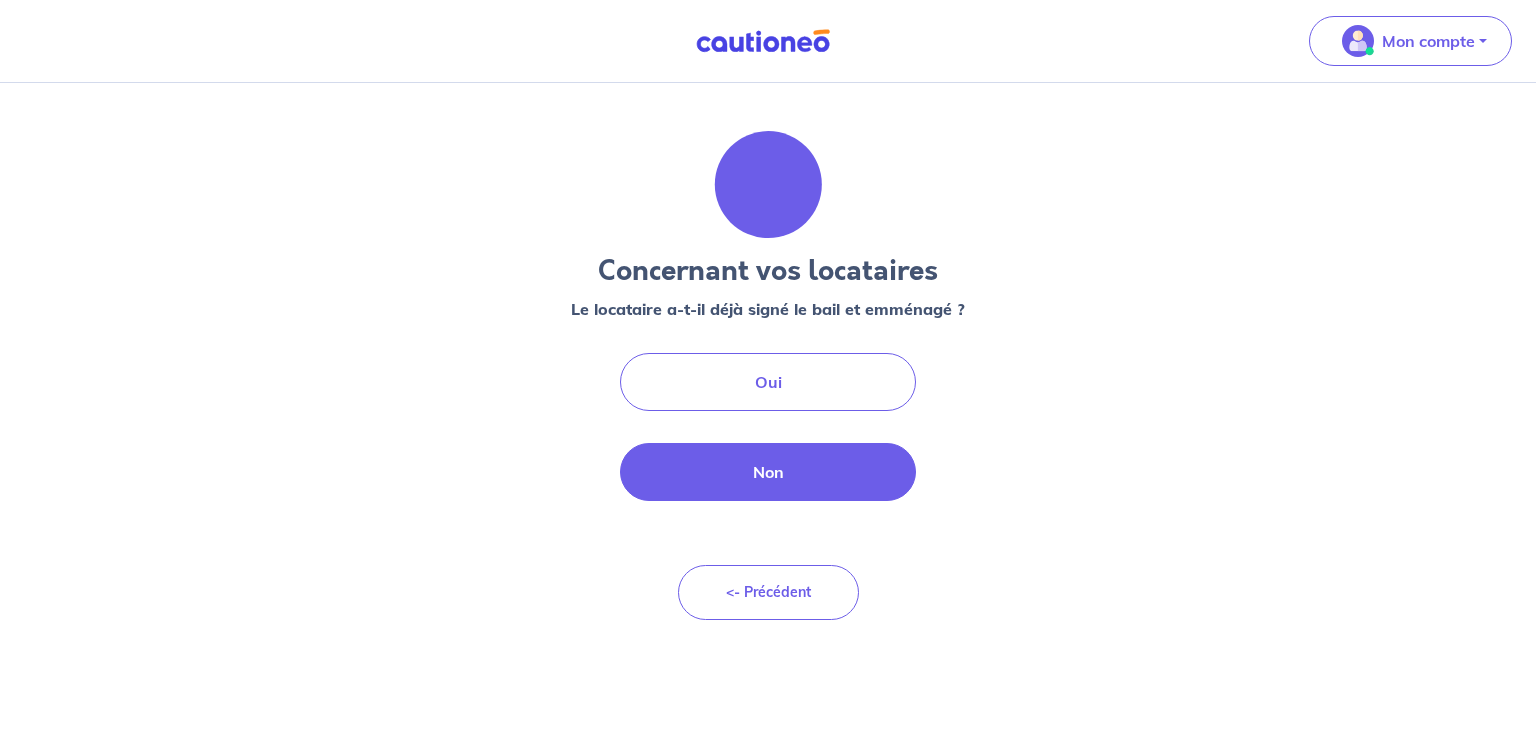 click on "Non" at bounding box center [768, 472] 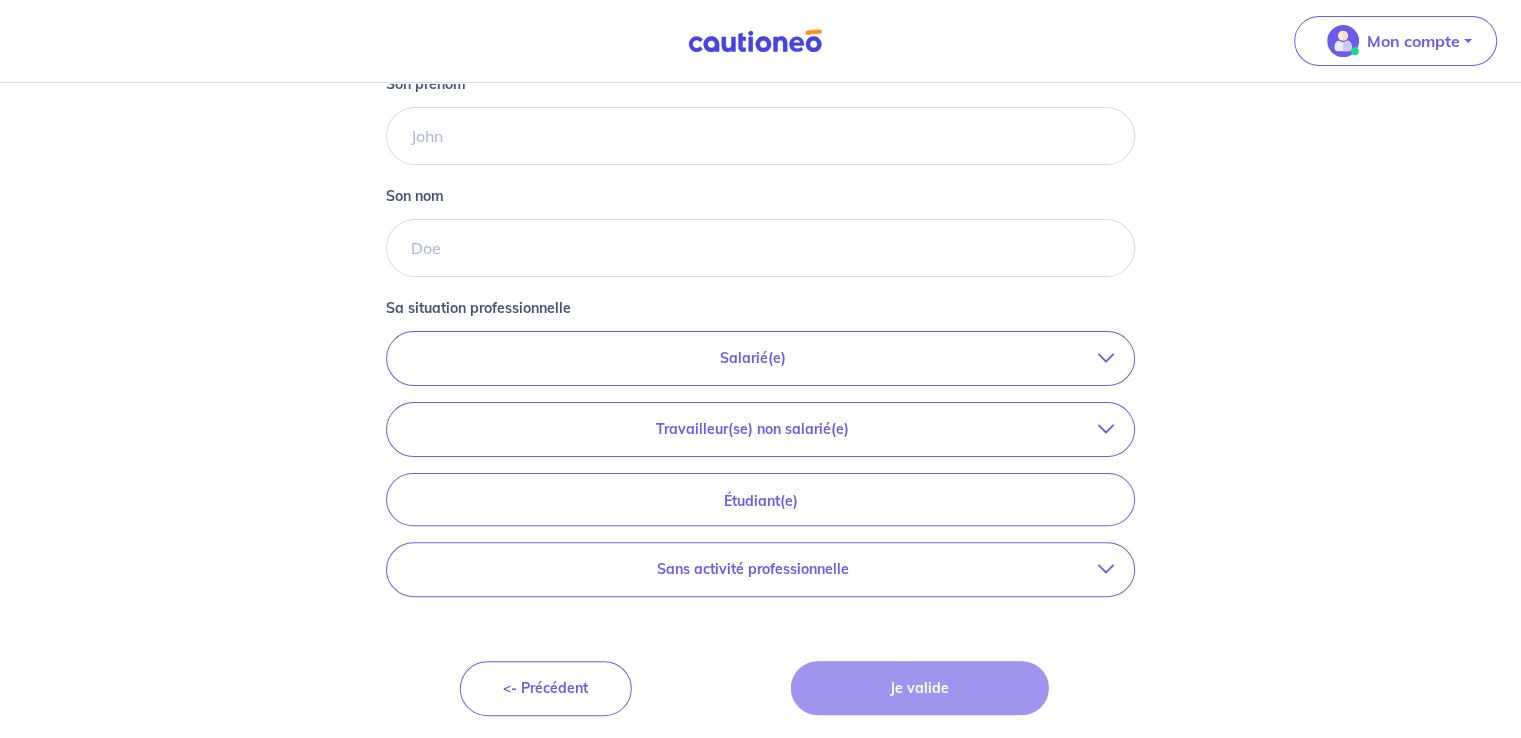 scroll, scrollTop: 0, scrollLeft: 0, axis: both 